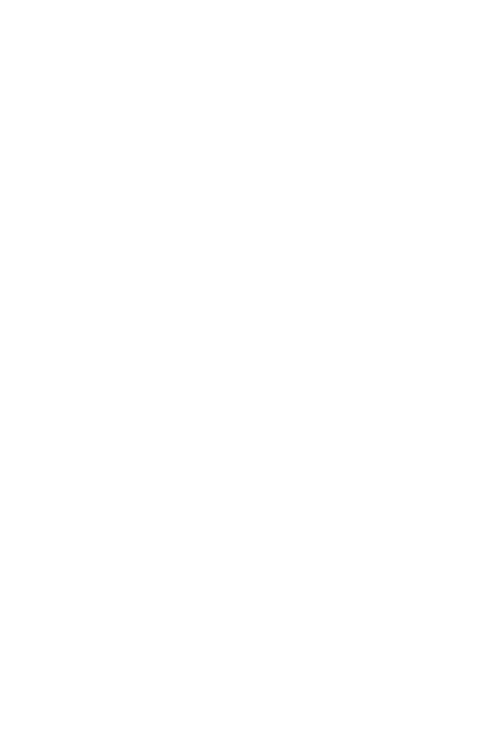 scroll, scrollTop: 0, scrollLeft: 0, axis: both 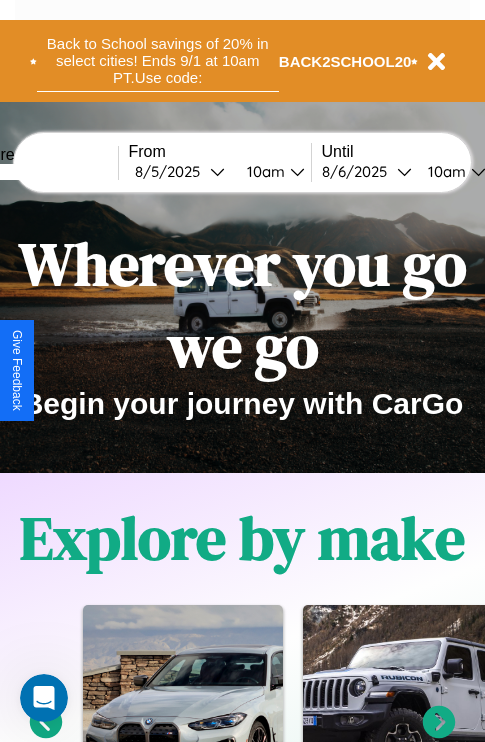 click on "Back to School savings of 20% in select cities! Ends 9/1 at 10am PT.  Use code:" at bounding box center [158, 61] 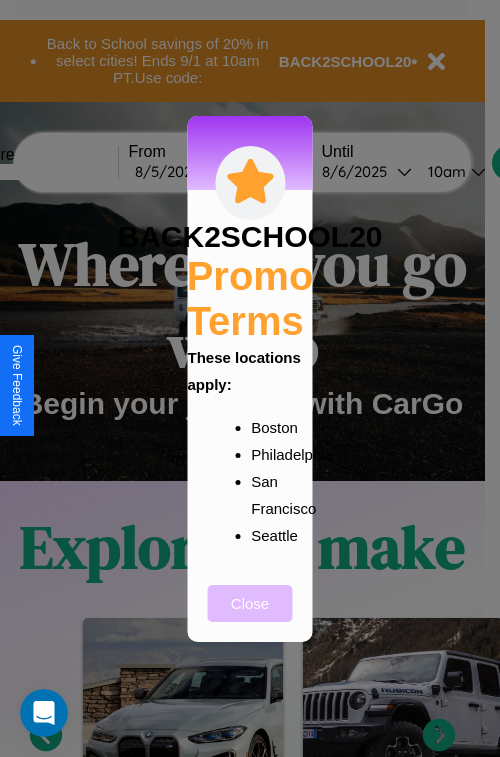 click on "Close" at bounding box center [250, 603] 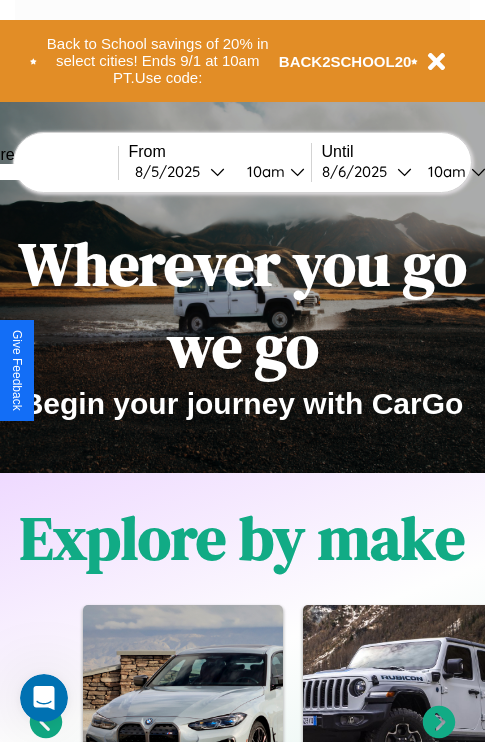 click at bounding box center [43, 172] 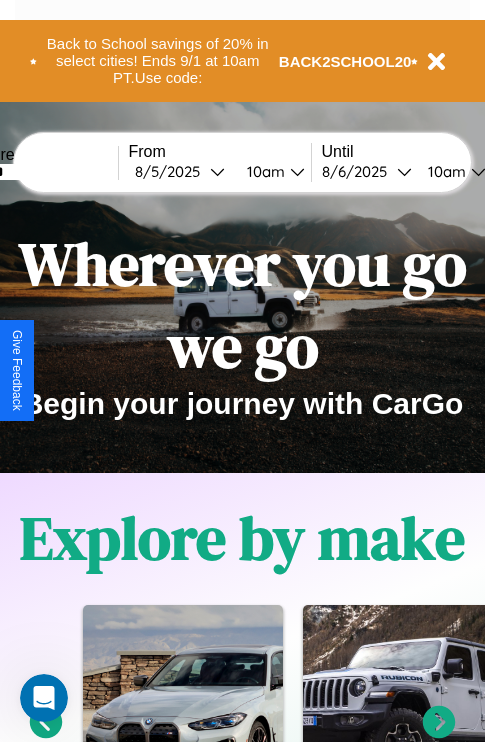 type on "******" 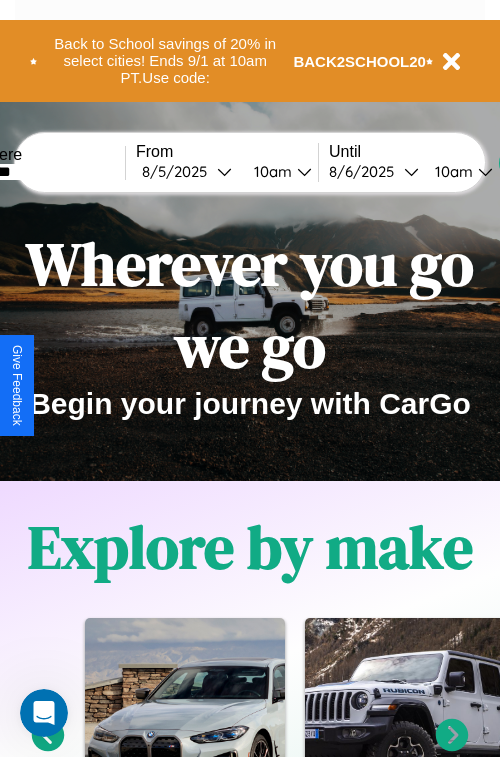 select on "*" 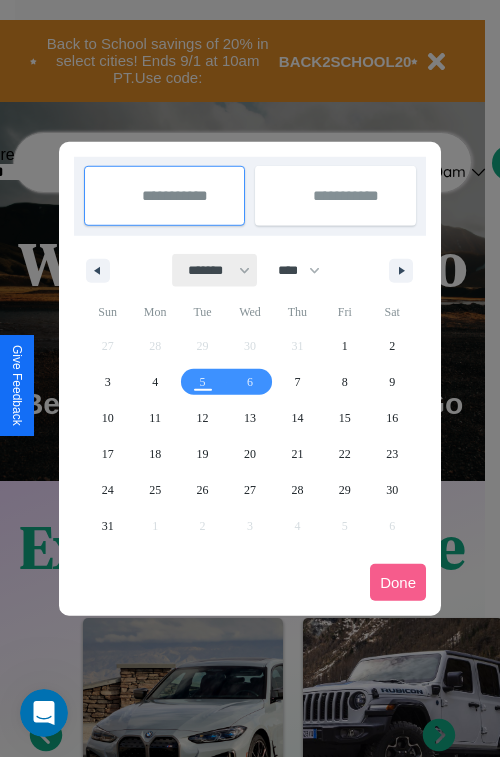 click on "******* ******** ***** ***** *** **** **** ****** ********* ******* ******** ********" at bounding box center [215, 270] 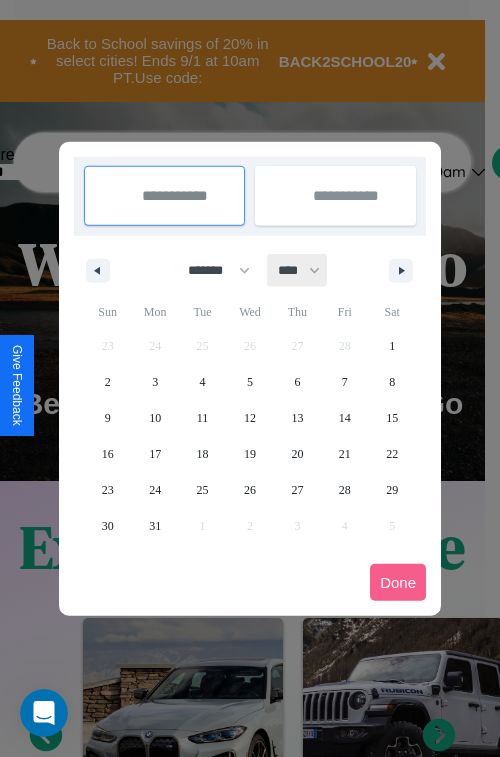 click on "**** **** **** **** **** **** **** **** **** **** **** **** **** **** **** **** **** **** **** **** **** **** **** **** **** **** **** **** **** **** **** **** **** **** **** **** **** **** **** **** **** **** **** **** **** **** **** **** **** **** **** **** **** **** **** **** **** **** **** **** **** **** **** **** **** **** **** **** **** **** **** **** **** **** **** **** **** **** **** **** **** **** **** **** **** **** **** **** **** **** **** **** **** **** **** **** **** **** **** **** **** **** **** **** **** **** **** **** **** **** **** **** **** **** **** **** **** **** **** **** ****" at bounding box center (298, 270) 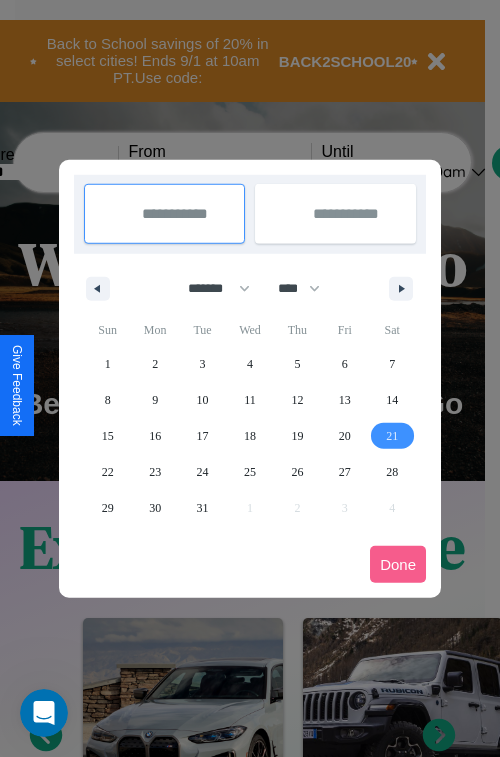 click on "21" at bounding box center (392, 436) 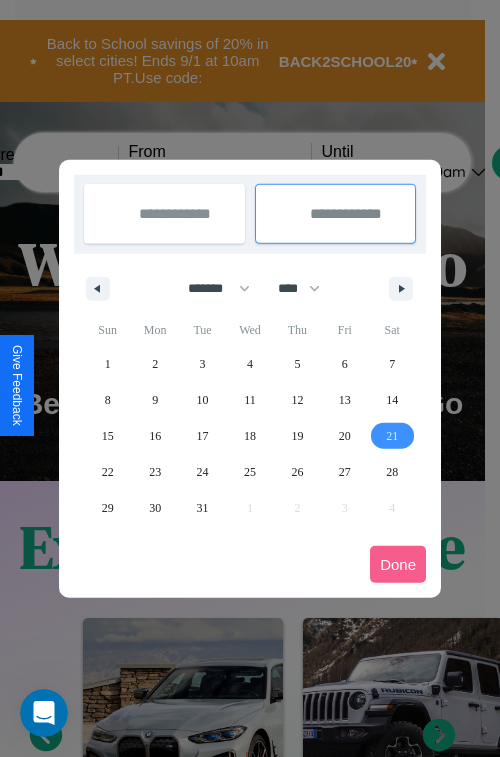 click on "22" at bounding box center [108, 472] 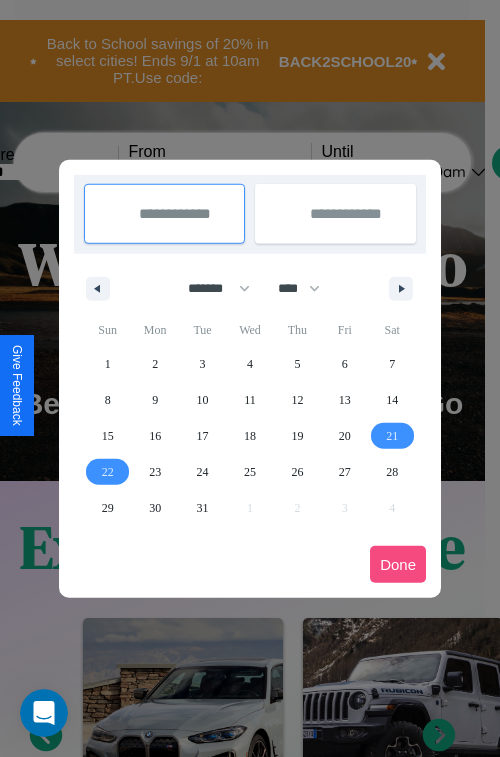 click on "Done" at bounding box center (398, 564) 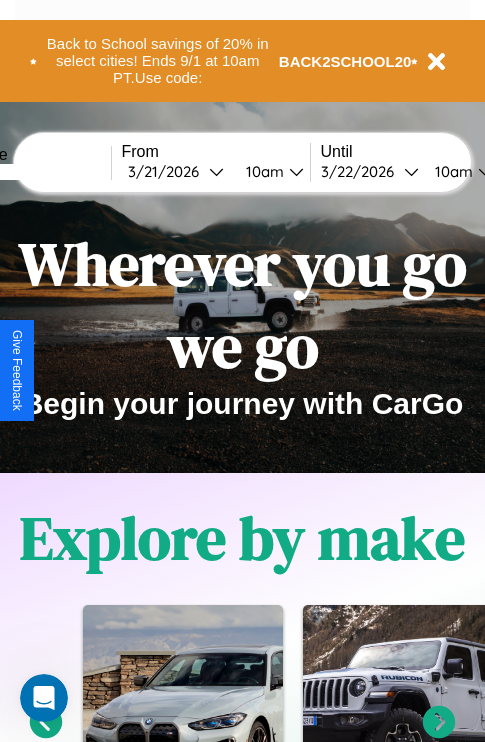 click on "10am" at bounding box center [262, 171] 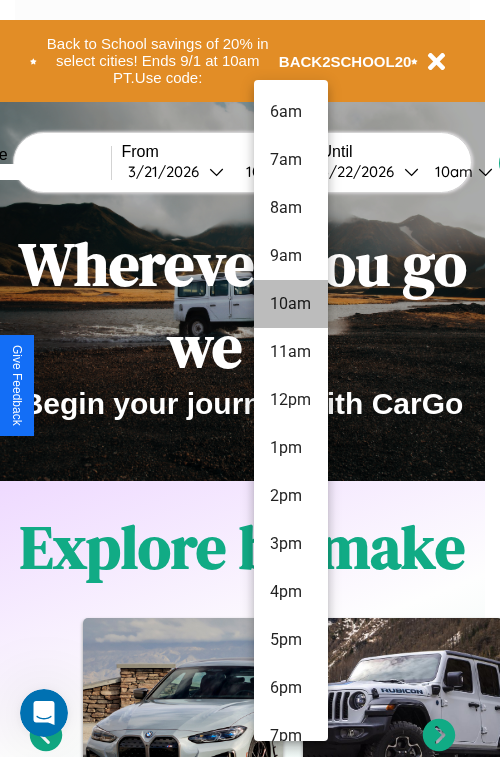 click on "10am" at bounding box center (291, 304) 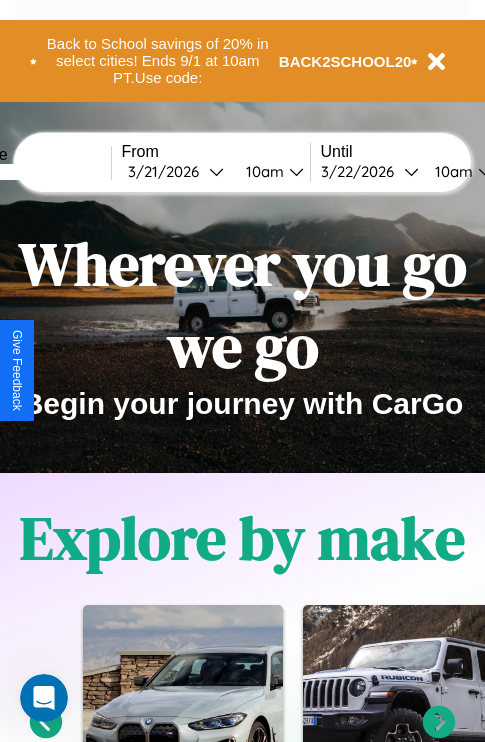 scroll, scrollTop: 0, scrollLeft: 75, axis: horizontal 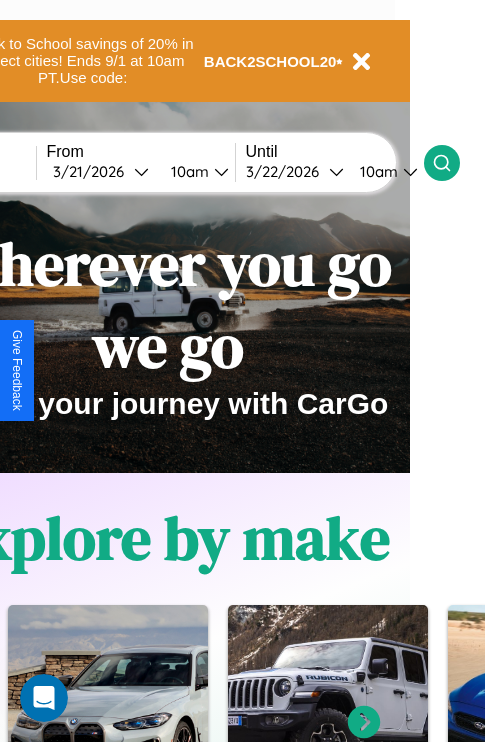 click 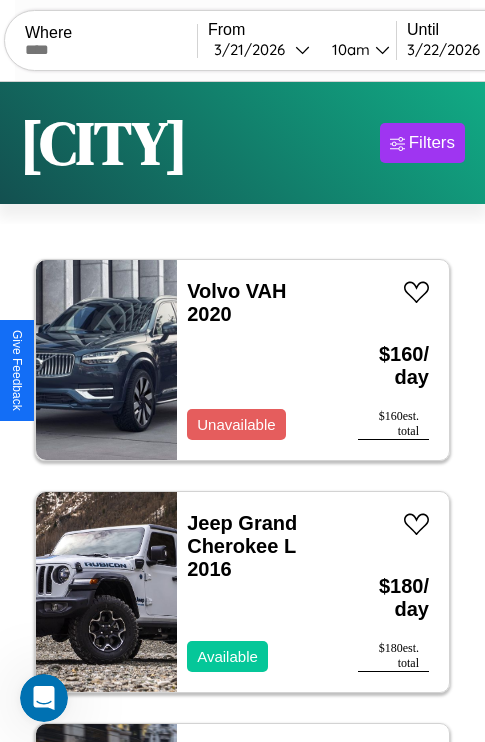 scroll, scrollTop: 95, scrollLeft: 0, axis: vertical 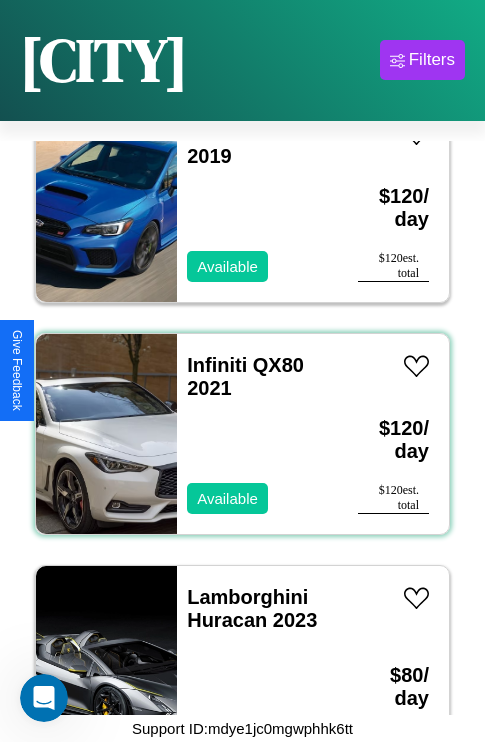 click on "Infiniti   QX80   2021 Available" at bounding box center (257, 434) 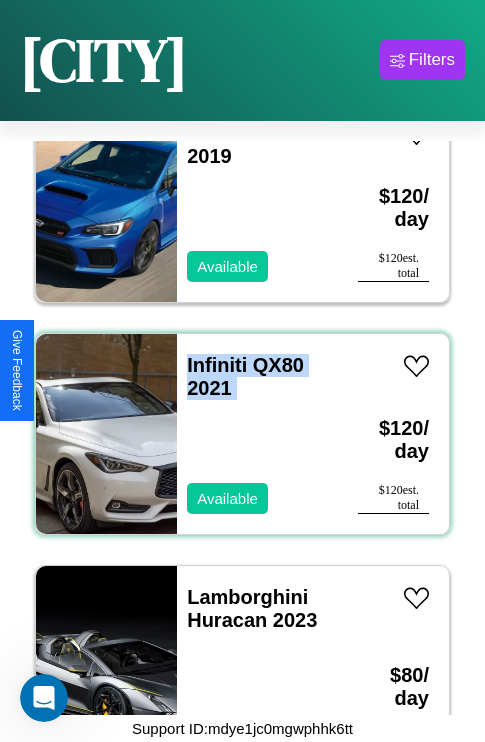 click on "Infiniti   QX80   2021 Available" at bounding box center [257, 434] 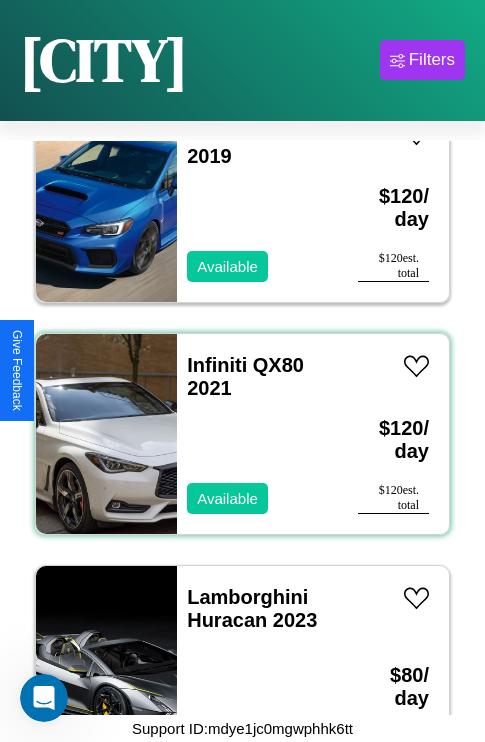 click on "Infiniti   QX80   2021 Available" at bounding box center [257, 434] 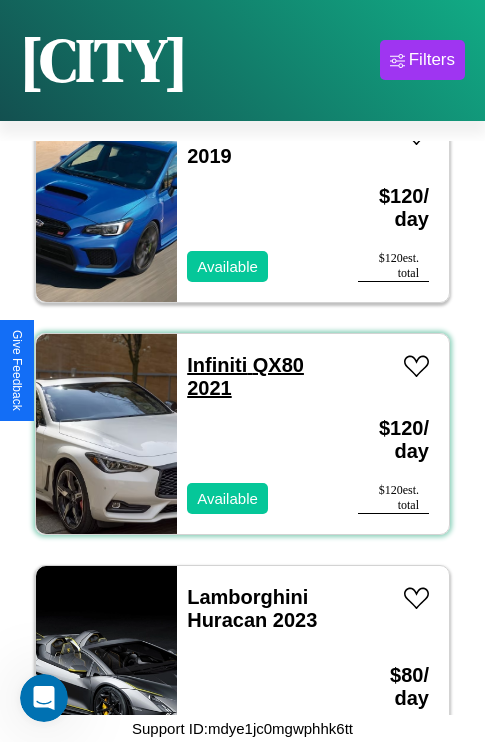 click on "Infiniti   QX80   2021" at bounding box center (245, 376) 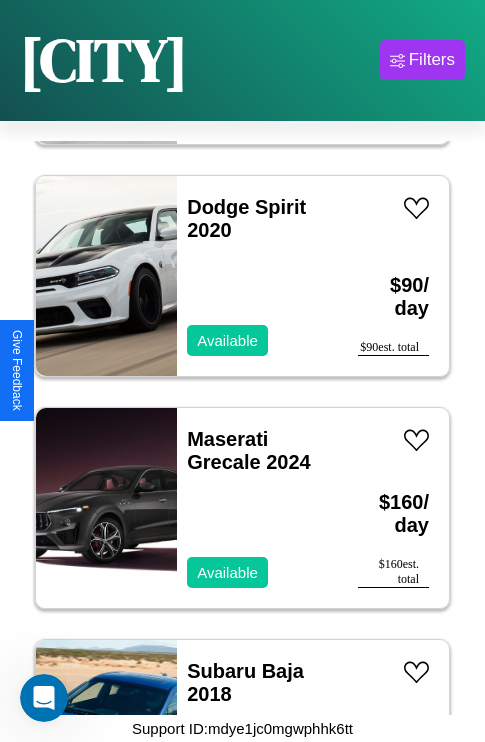 scroll, scrollTop: 4251, scrollLeft: 0, axis: vertical 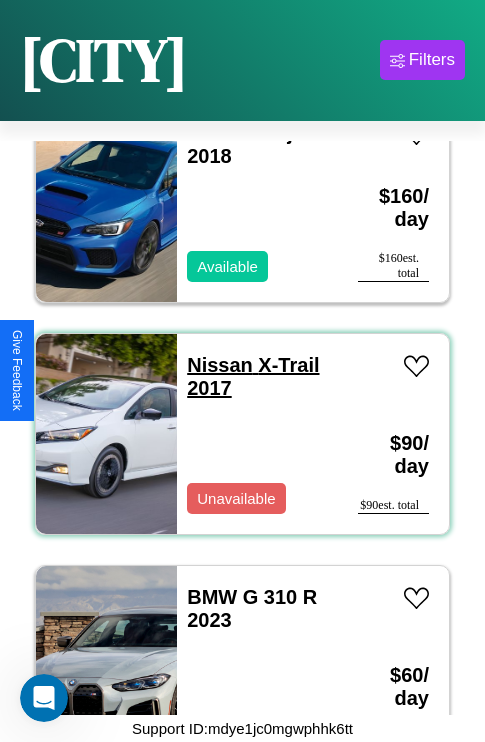 click on "Nissan   X-Trail   2017" at bounding box center [253, 376] 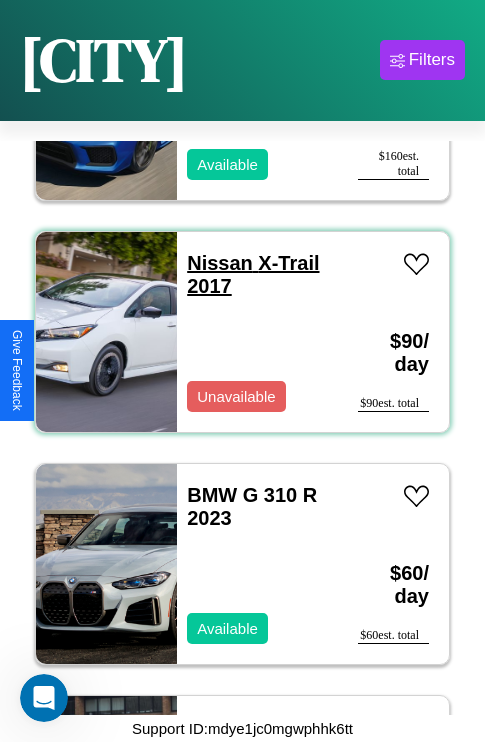 scroll, scrollTop: 4715, scrollLeft: 0, axis: vertical 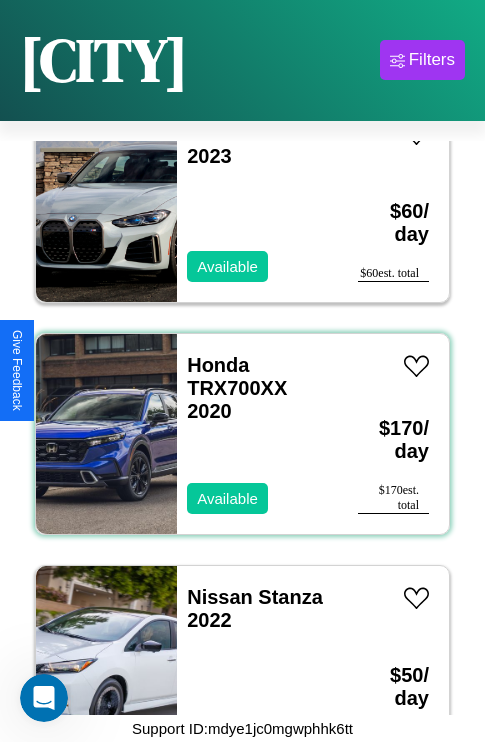 click on "Honda   TRX700XX   2020 Available" at bounding box center (257, 434) 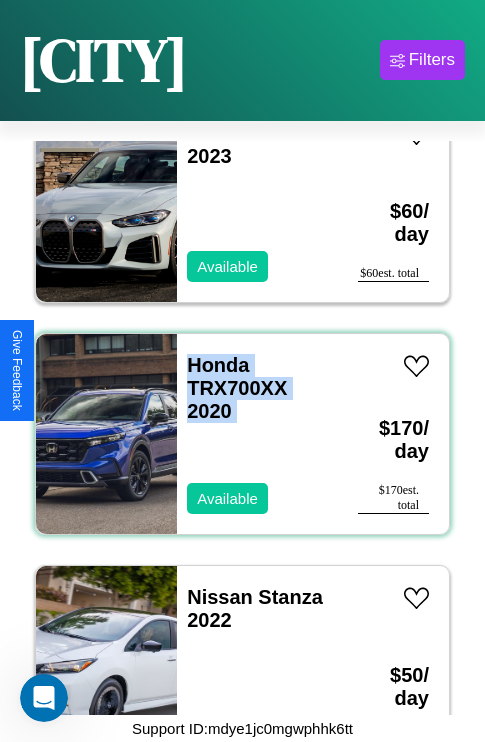 click on "Honda   TRX700XX   2020 Available" at bounding box center (257, 434) 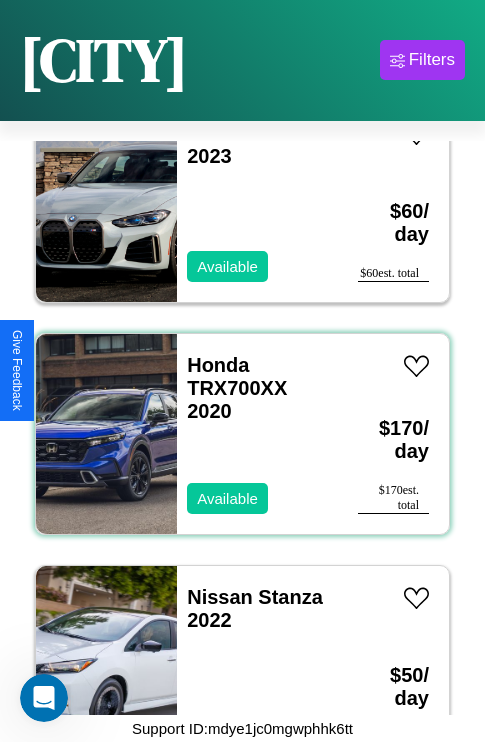 click on "Honda   TRX700XX   2020 Available" at bounding box center (257, 434) 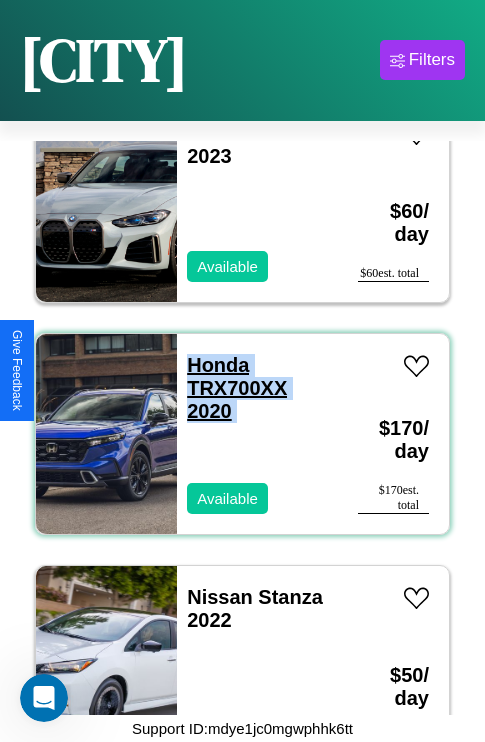 click on "Honda   TRX700XX   2020" at bounding box center (237, 388) 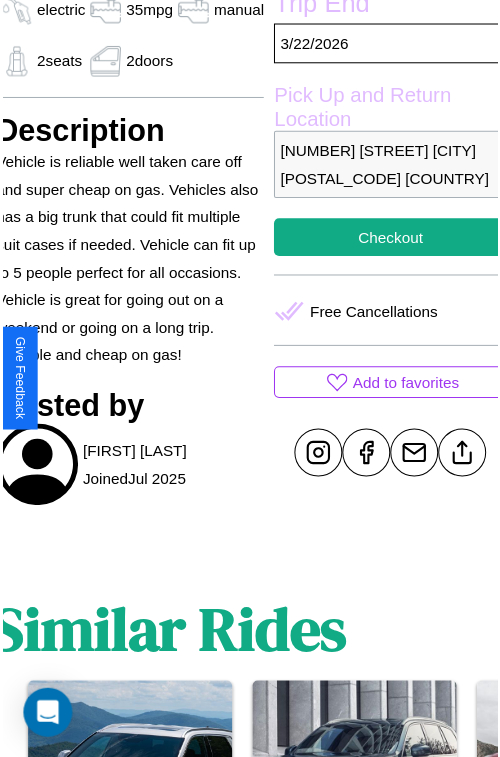 scroll, scrollTop: 550, scrollLeft: 80, axis: both 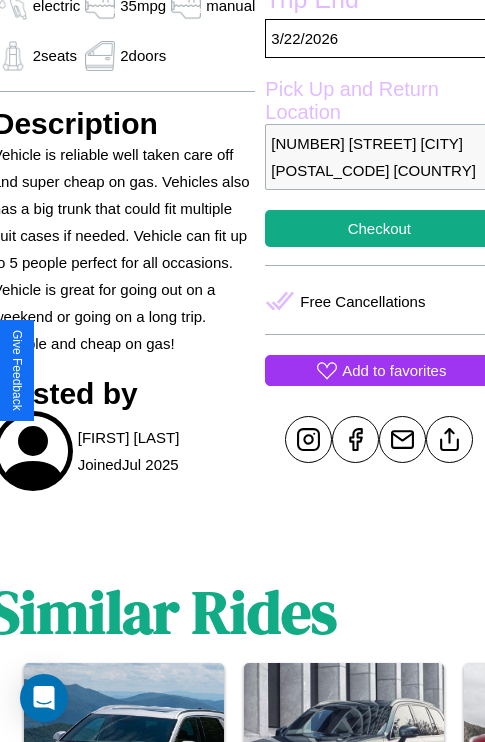 click on "Add to favorites" at bounding box center [394, 370] 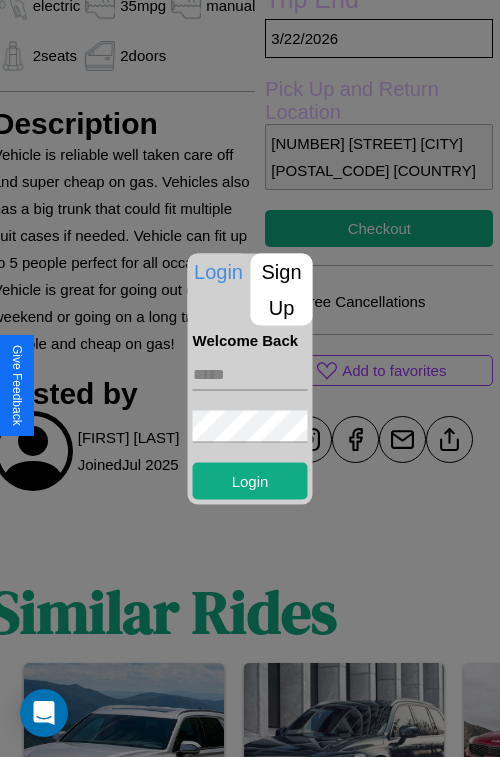 click at bounding box center (250, 374) 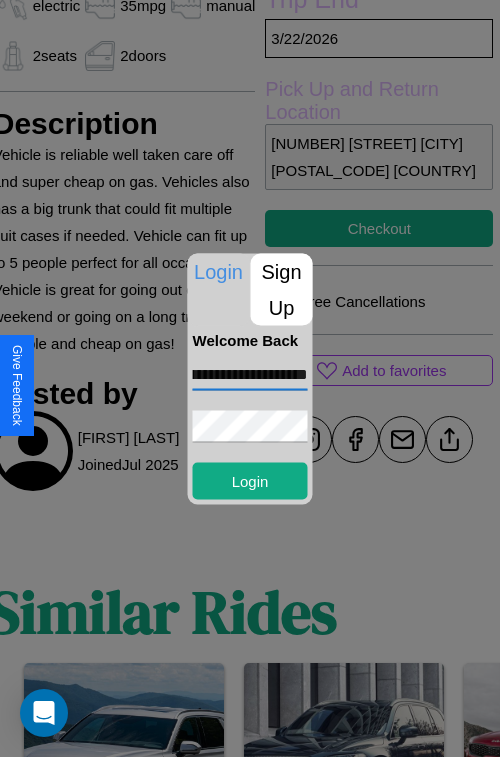 scroll, scrollTop: 0, scrollLeft: 69, axis: horizontal 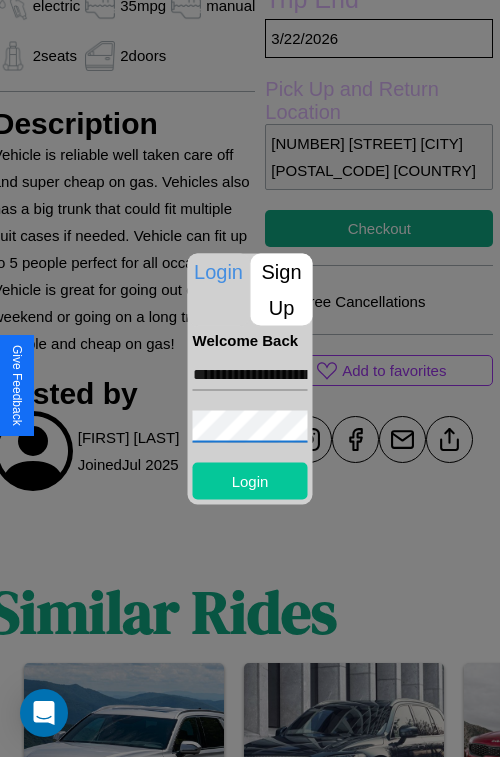 click on "Login" at bounding box center (250, 480) 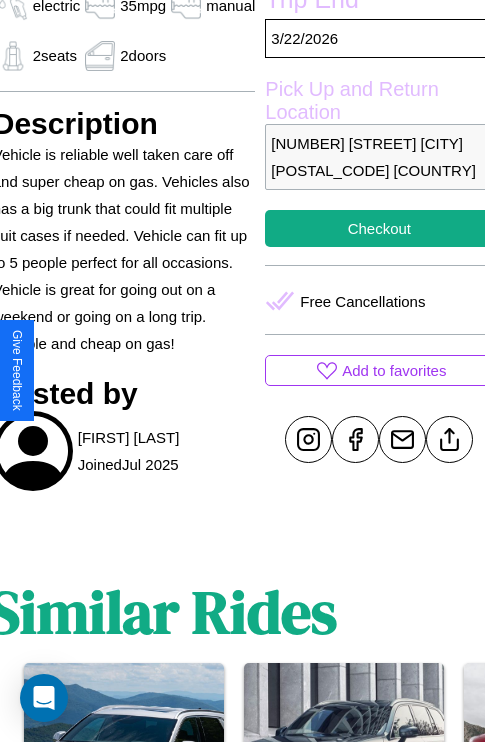 scroll, scrollTop: 550, scrollLeft: 80, axis: both 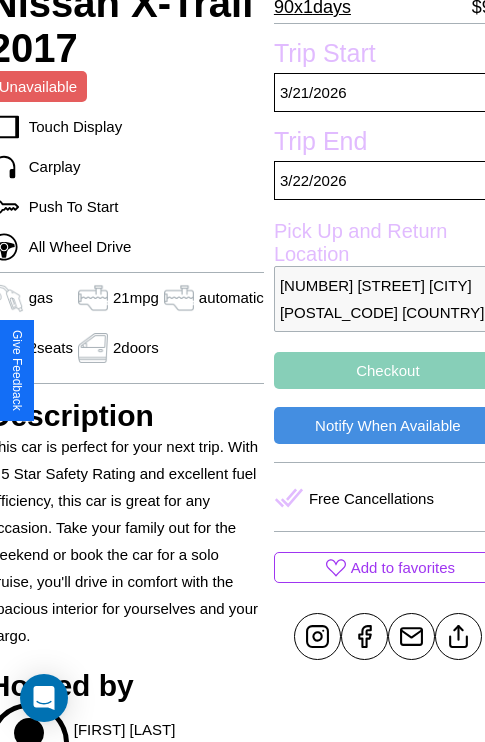click on "Checkout" at bounding box center [388, 370] 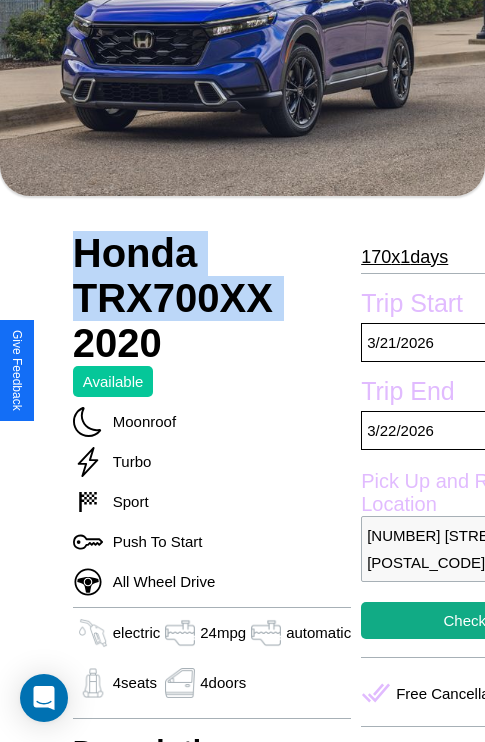 scroll, scrollTop: 1100, scrollLeft: 0, axis: vertical 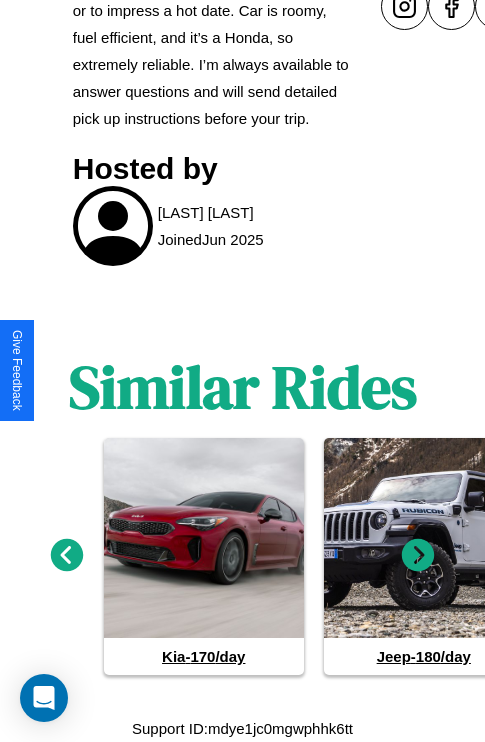 click 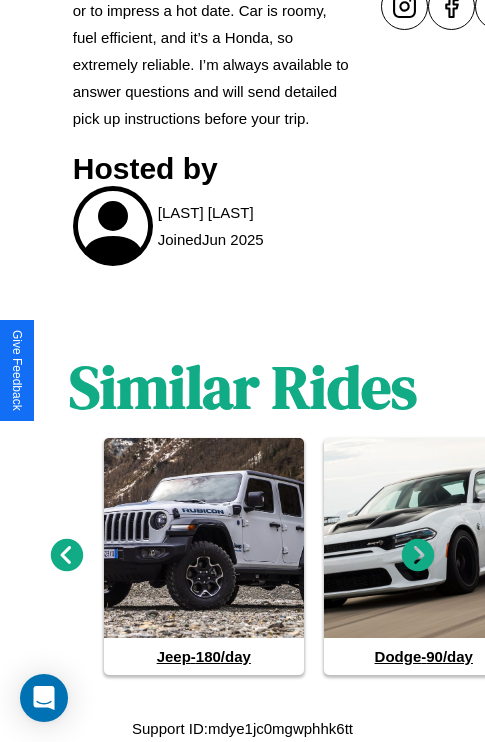 click 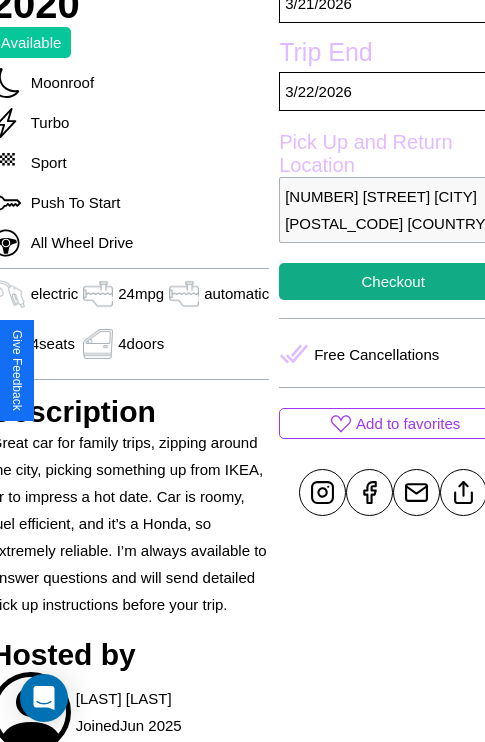 scroll, scrollTop: 498, scrollLeft: 96, axis: both 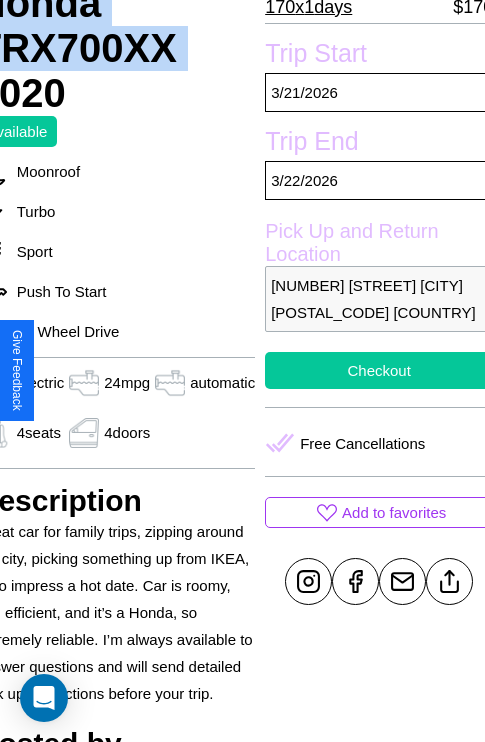 click on "Checkout" at bounding box center (379, 370) 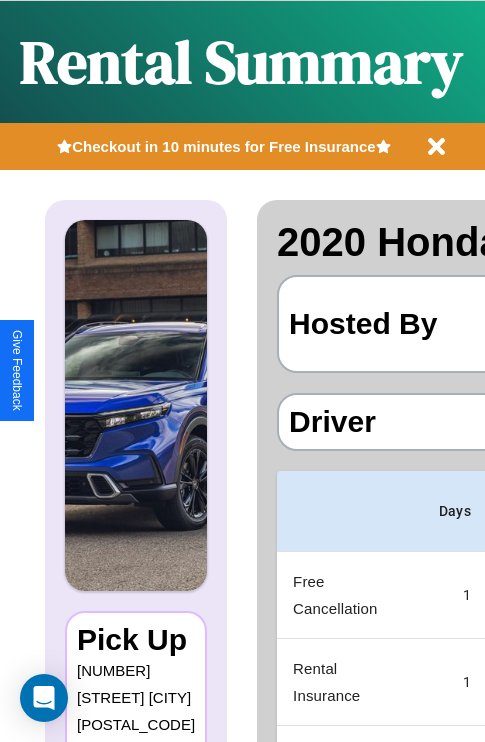 scroll, scrollTop: 0, scrollLeft: 378, axis: horizontal 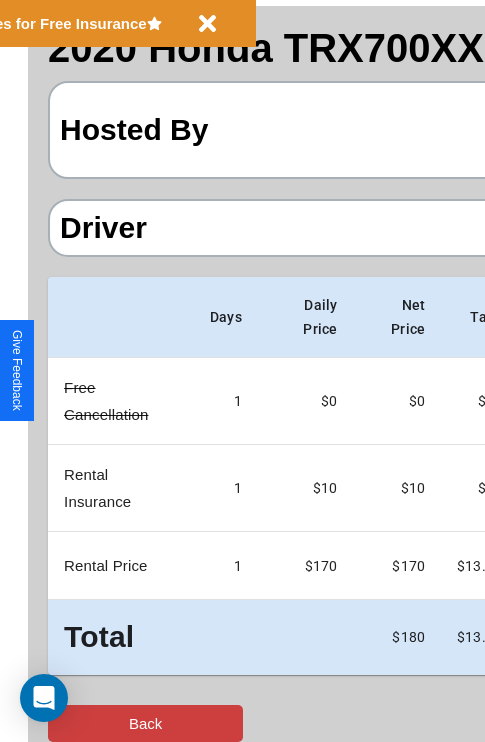 click on "Back" at bounding box center (145, 723) 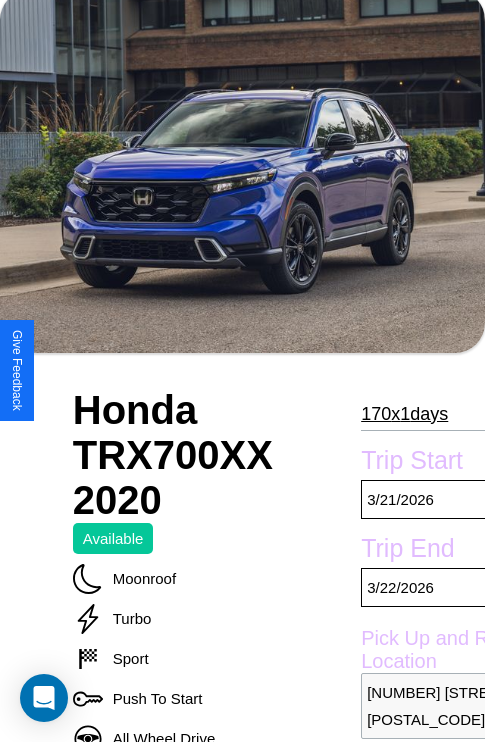 scroll, scrollTop: 134, scrollLeft: 0, axis: vertical 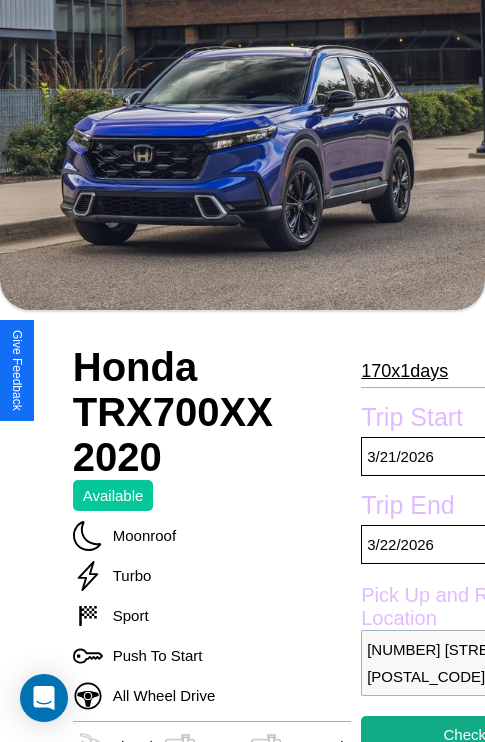 click on "170  x  1  days" at bounding box center (404, 371) 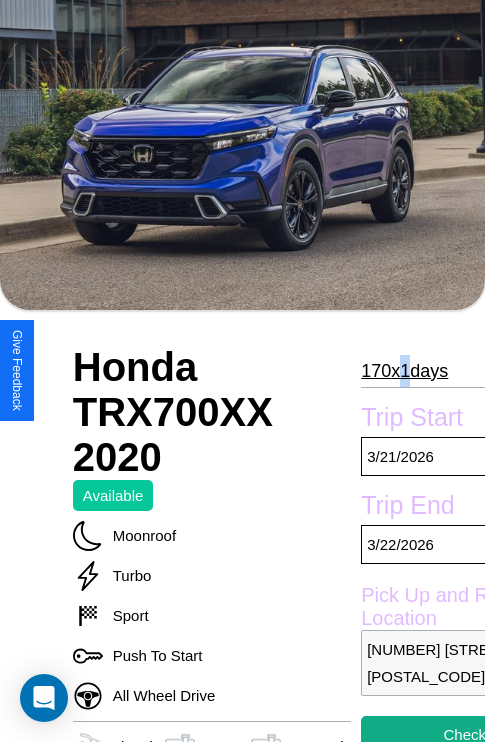 click on "170  x  1  days" at bounding box center (404, 371) 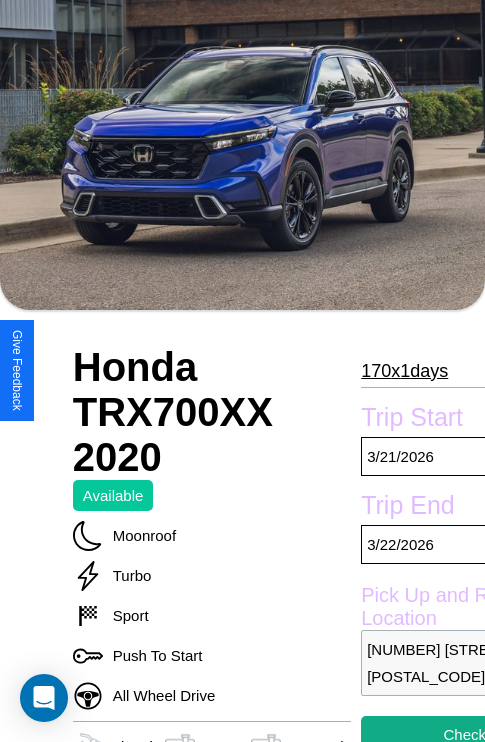 click on "170  x  1  days" at bounding box center [404, 371] 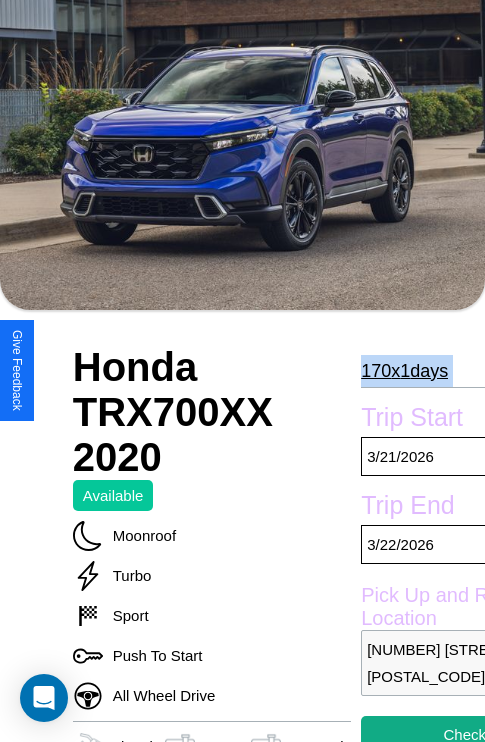 click on "170  x  1  days" at bounding box center [404, 371] 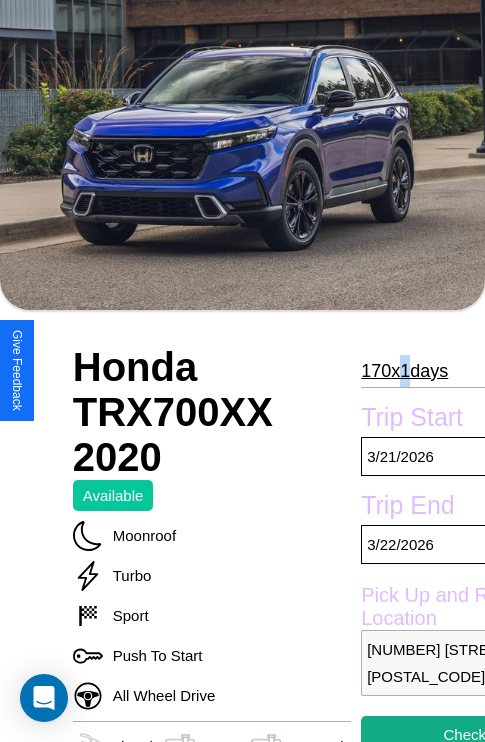click on "170  x  1  days" at bounding box center (404, 371) 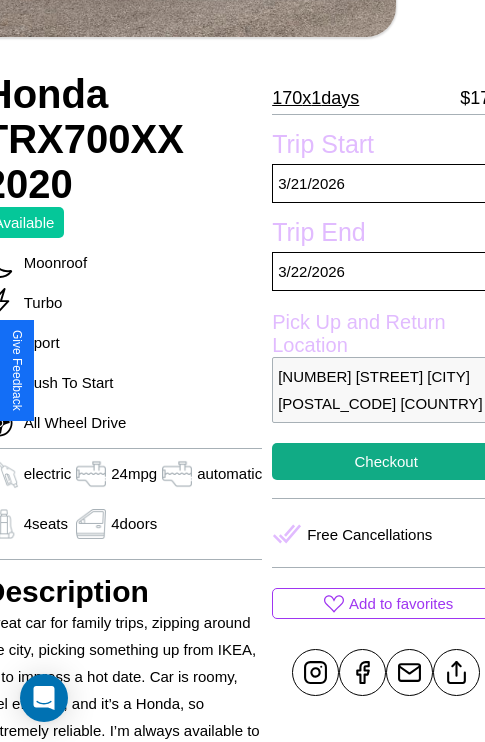 scroll, scrollTop: 426, scrollLeft: 96, axis: both 